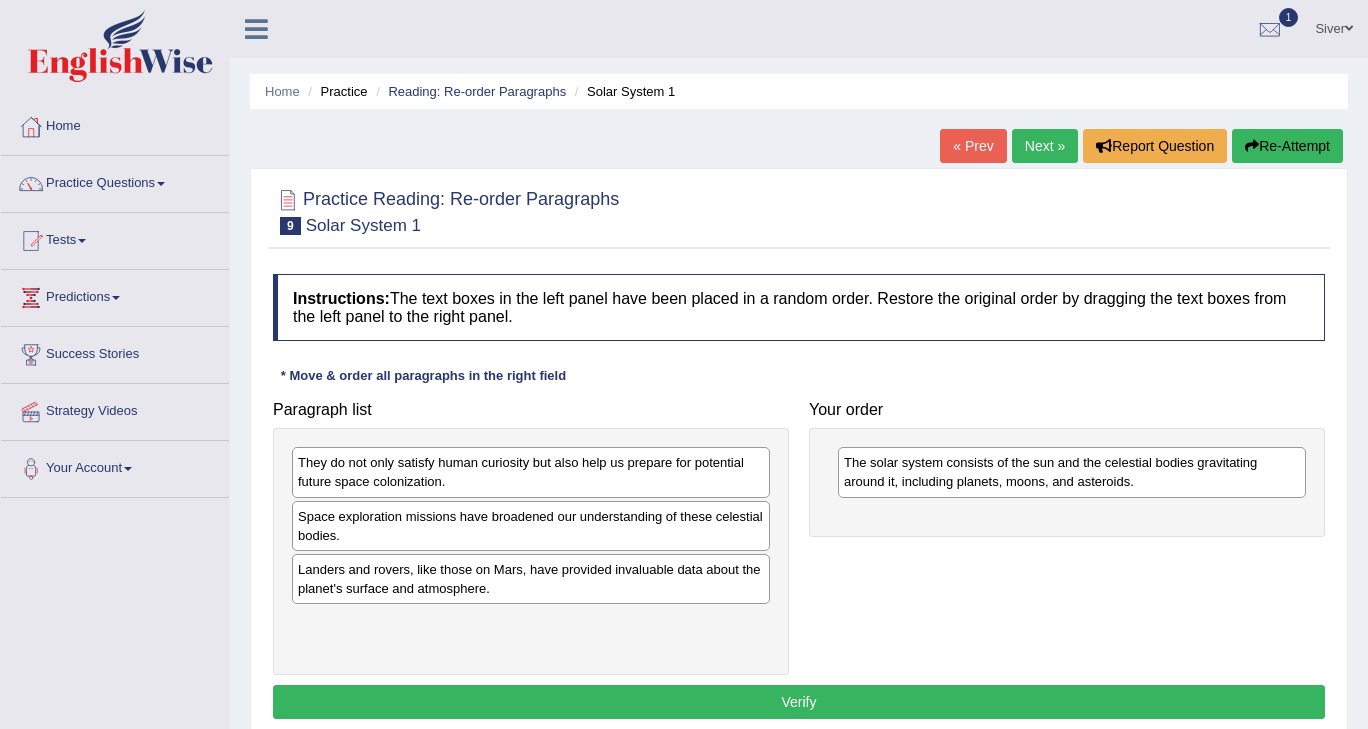 scroll, scrollTop: 1, scrollLeft: 0, axis: vertical 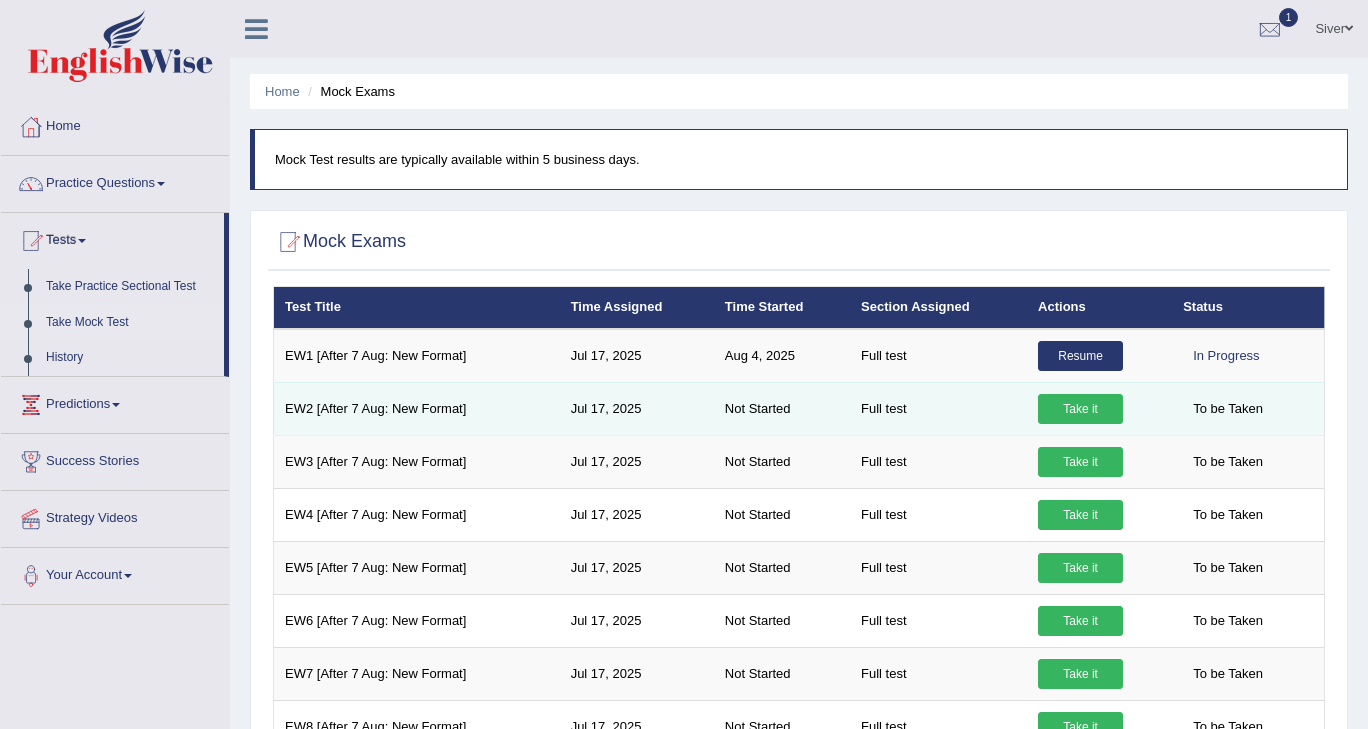 click on "Take it" at bounding box center (1080, 409) 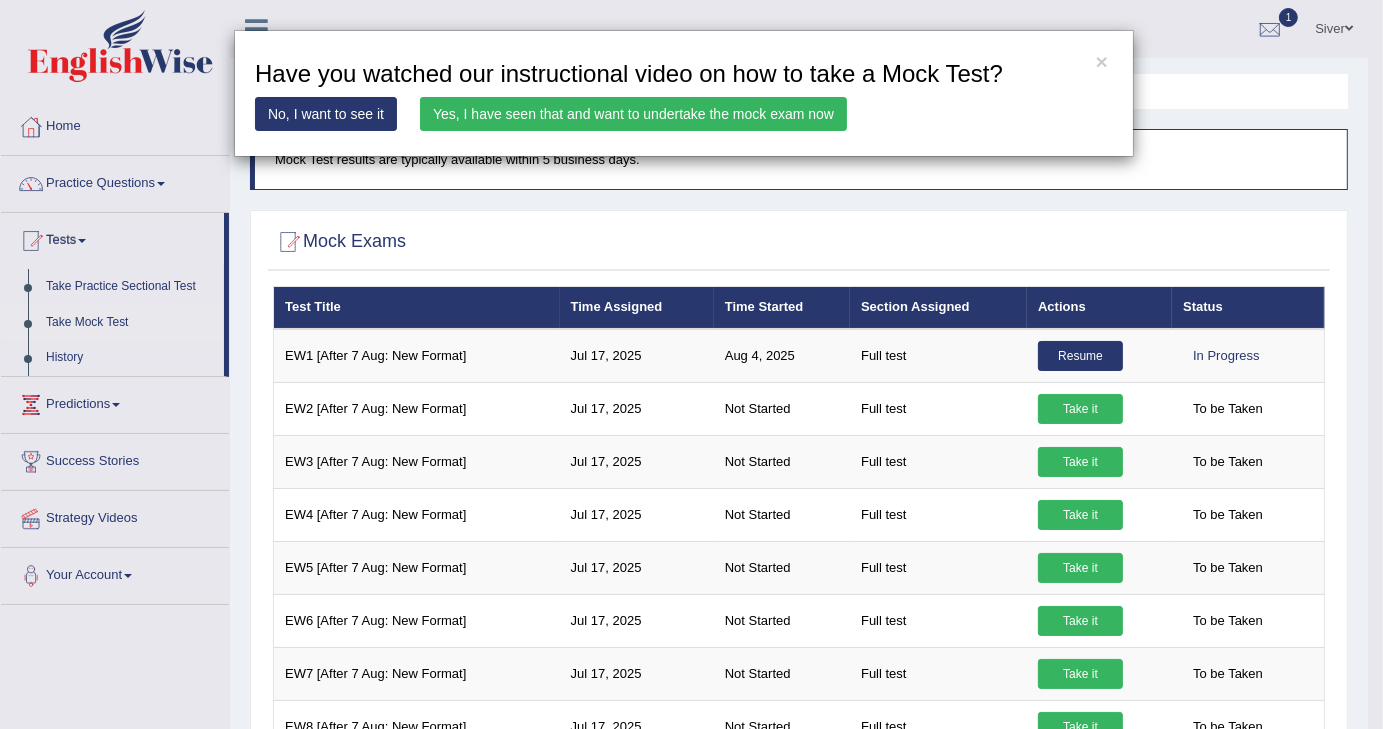 click on "Yes, I have seen that and want to undertake the mock exam now" at bounding box center (633, 114) 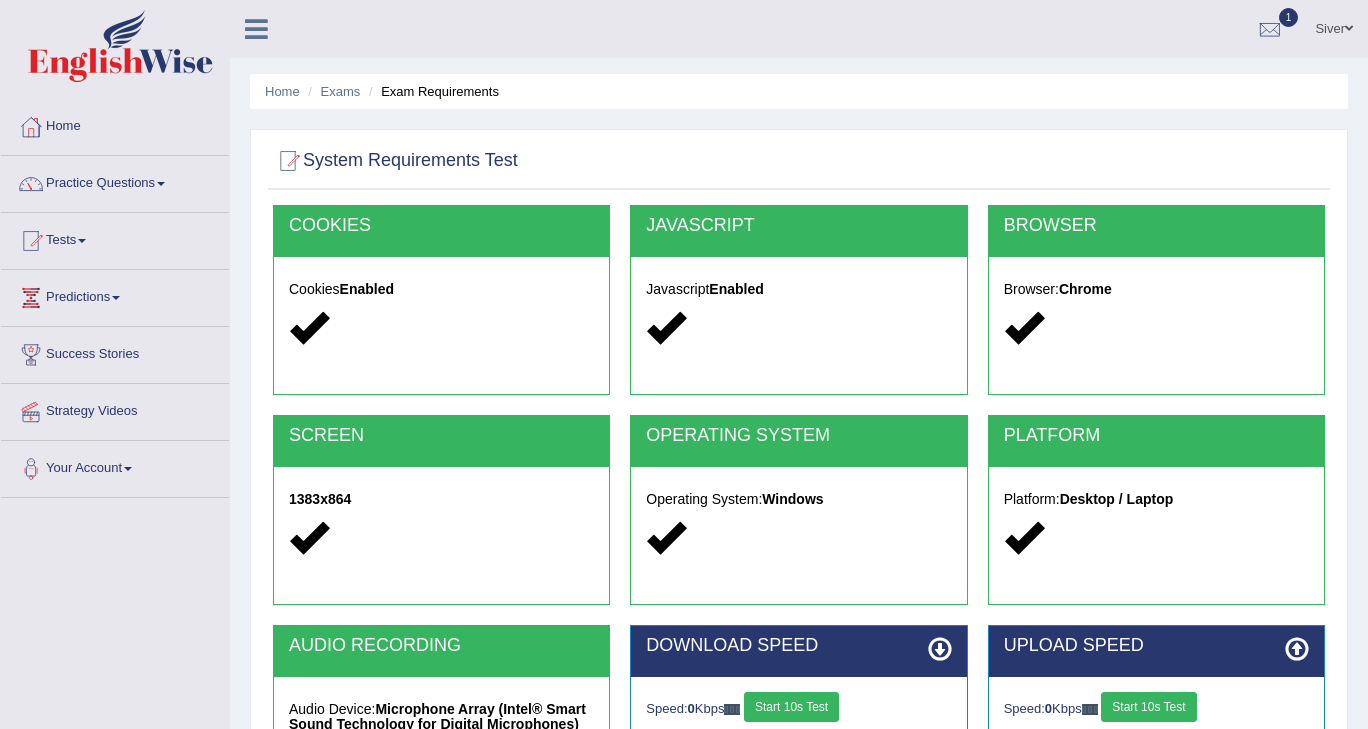 scroll, scrollTop: 157, scrollLeft: 0, axis: vertical 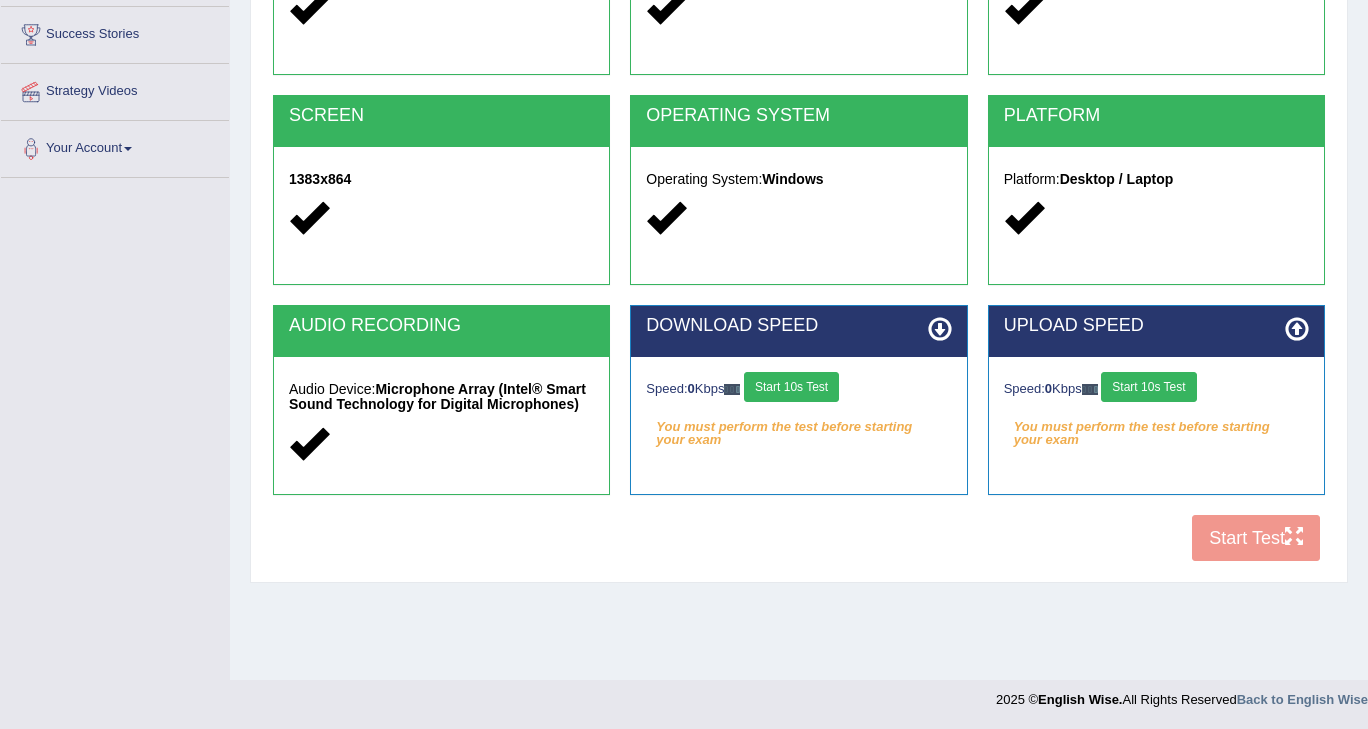 click on "Start 10s Test" at bounding box center (791, 387) 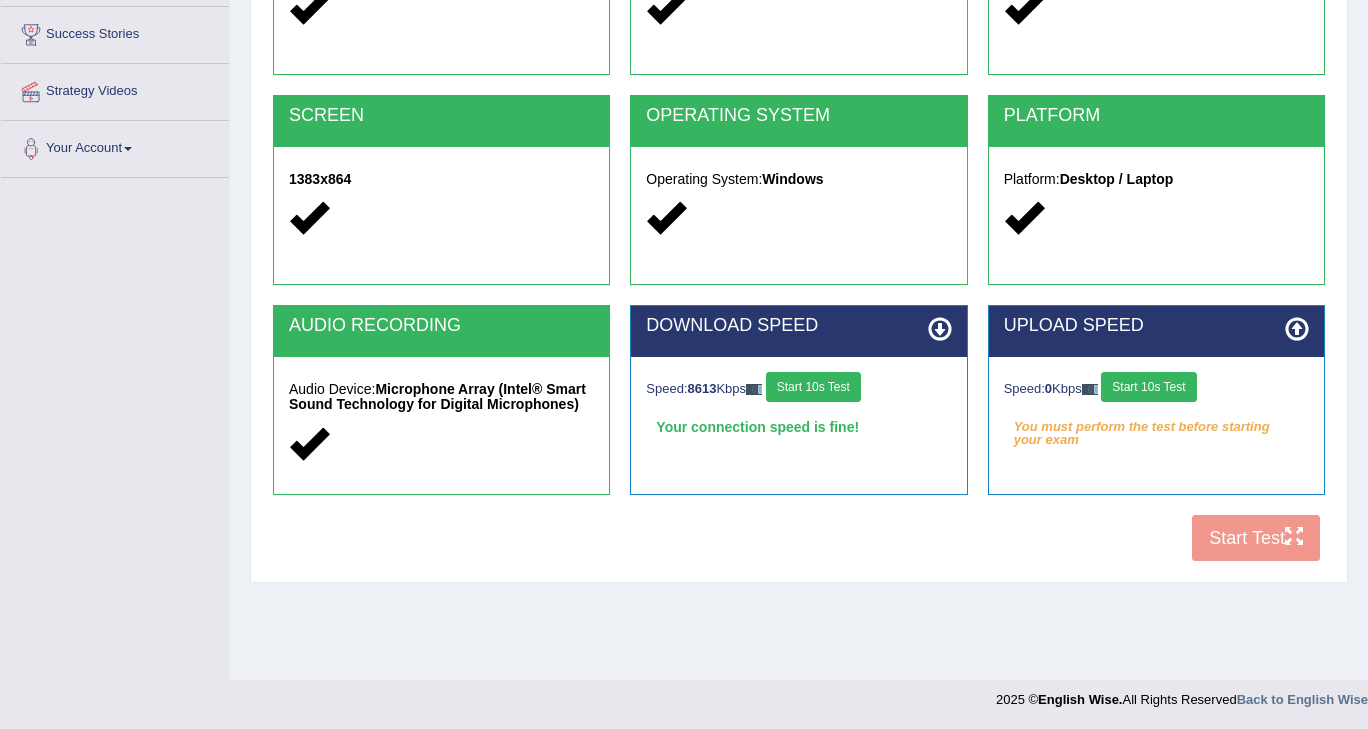 click on "Start 10s Test" at bounding box center [1148, 387] 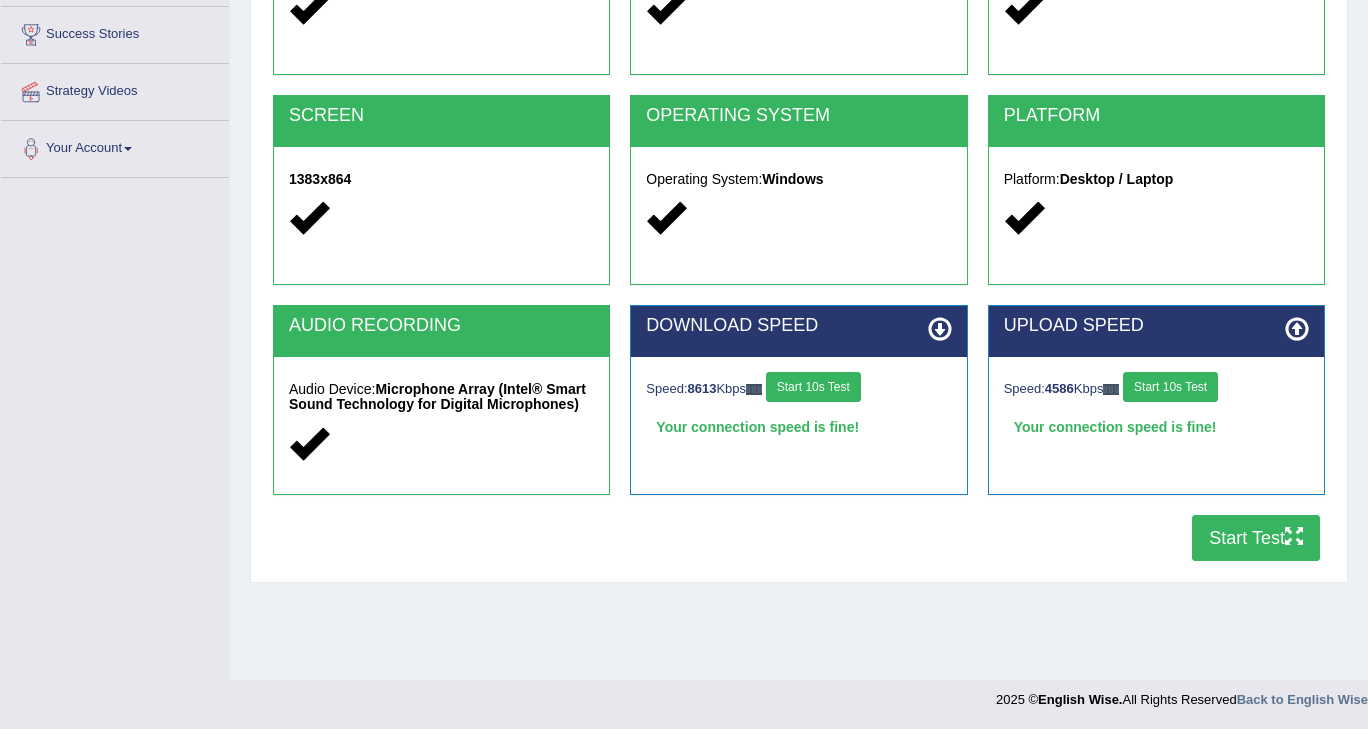 click on "Start Test" at bounding box center (1256, 538) 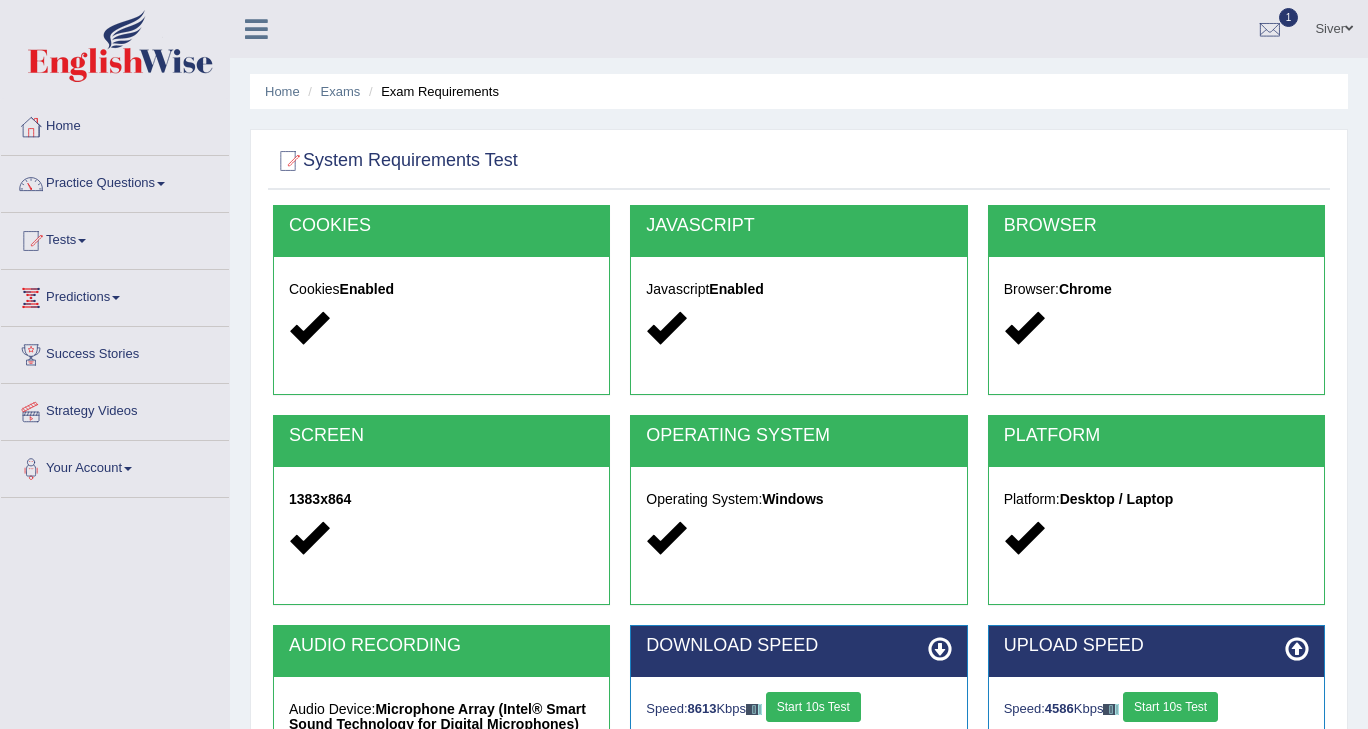 scroll, scrollTop: 8, scrollLeft: 0, axis: vertical 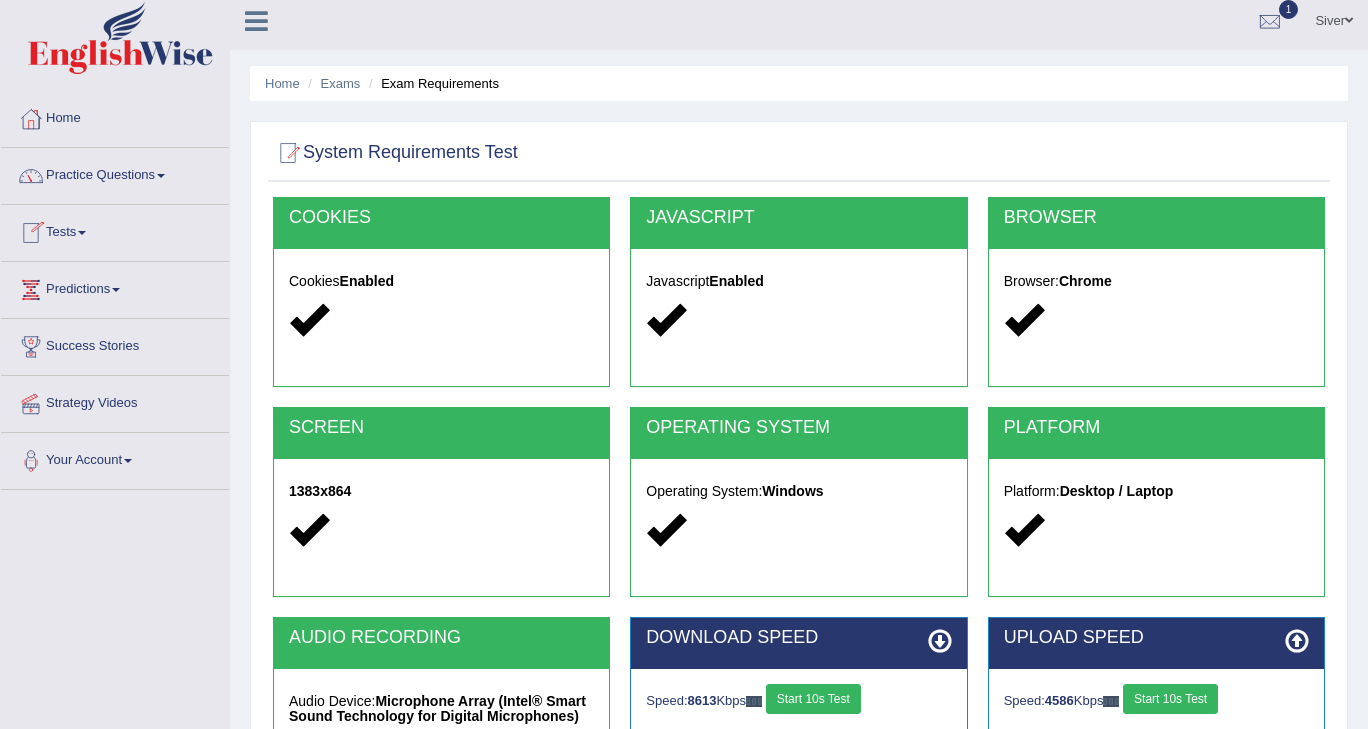 click on "Tests" at bounding box center [115, 230] 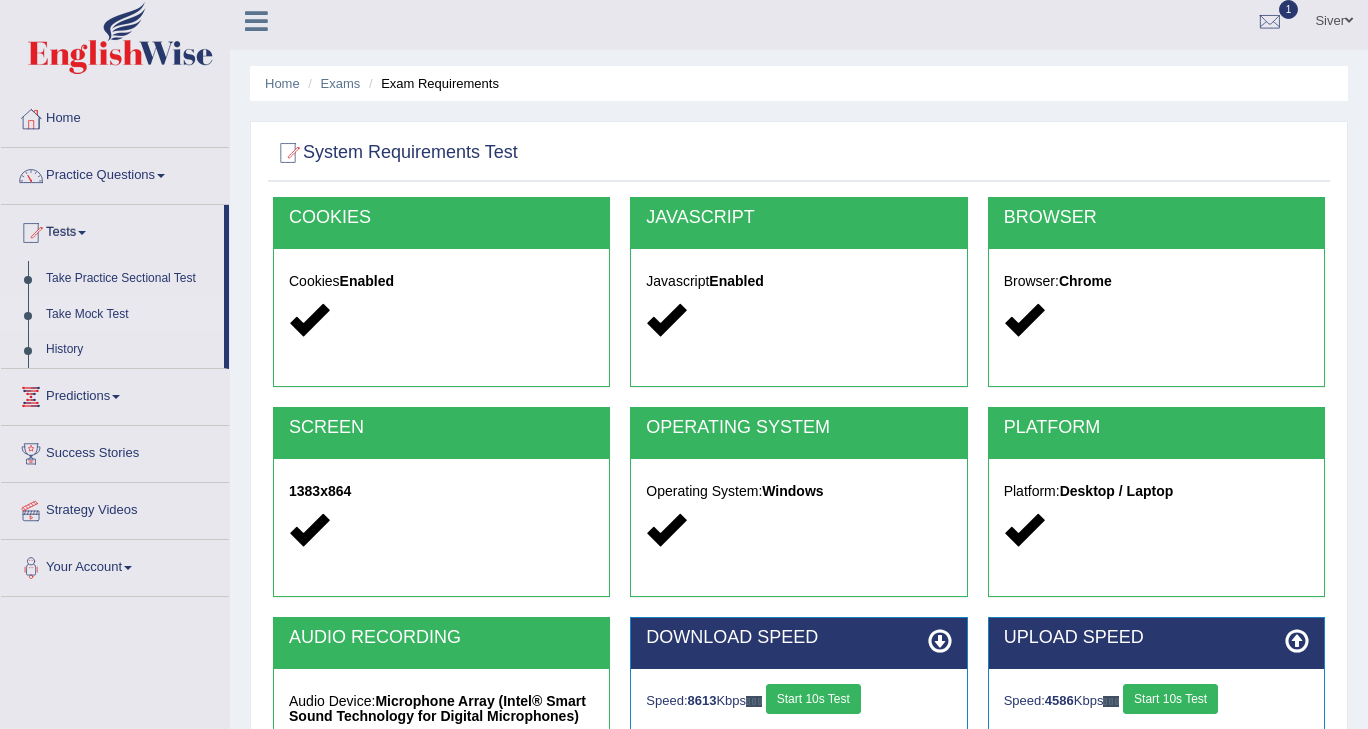 click on "Take Mock Test" at bounding box center (130, 315) 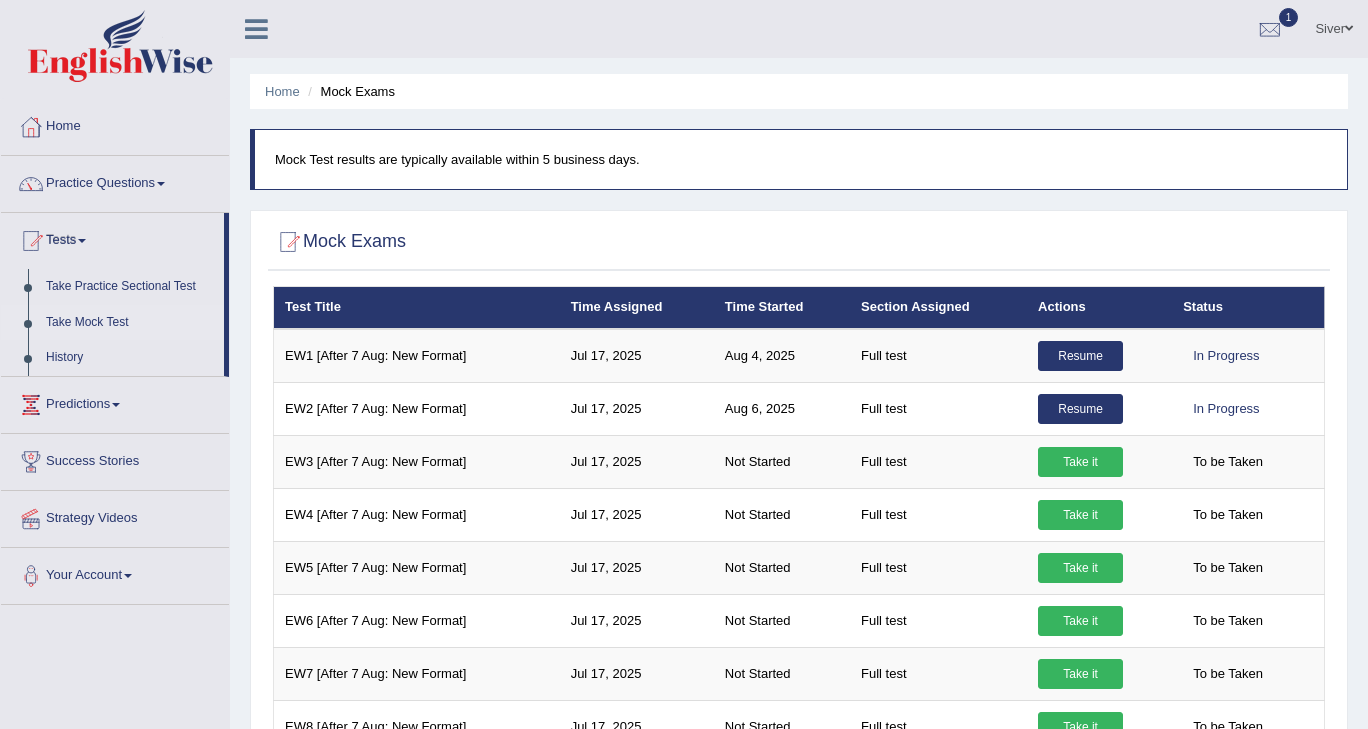 scroll, scrollTop: 0, scrollLeft: 0, axis: both 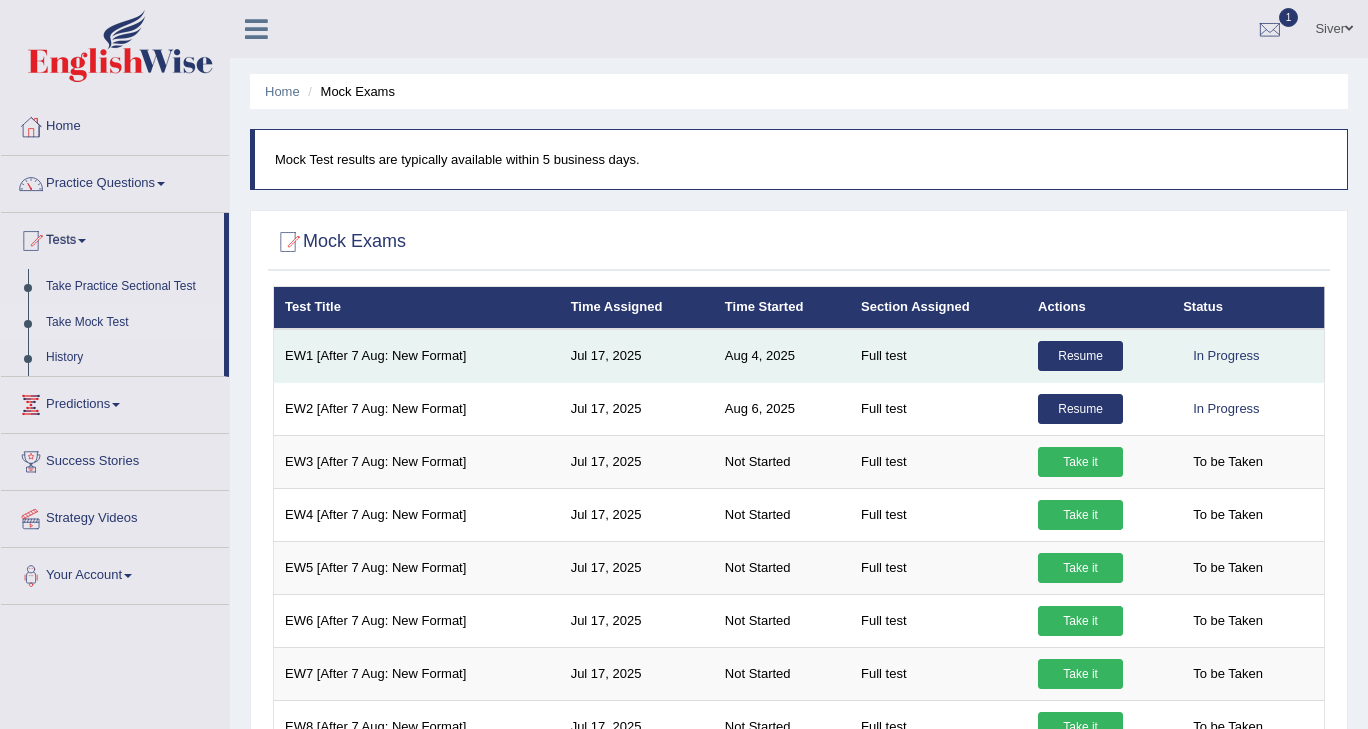 click on "Resume" at bounding box center [1080, 356] 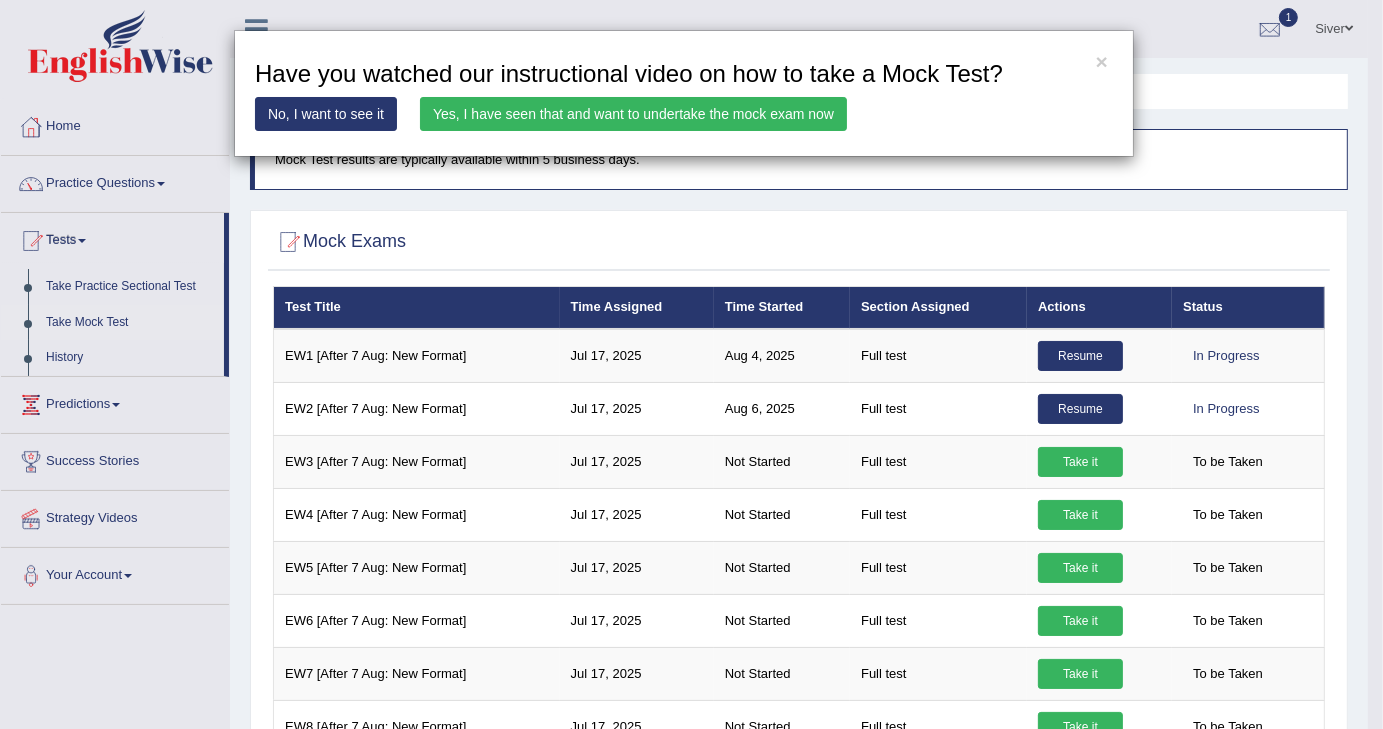 click on "Yes, I have seen that and want to undertake the mock exam now" at bounding box center [633, 114] 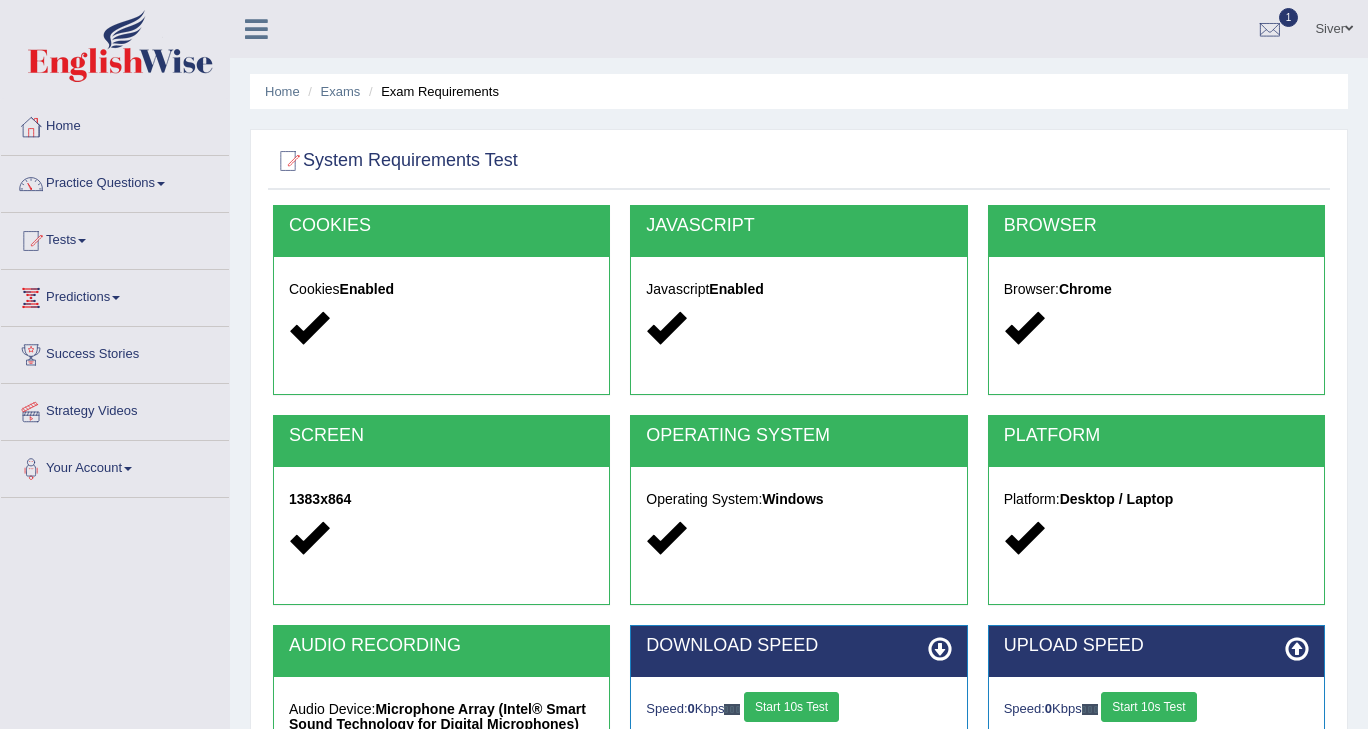 scroll, scrollTop: 182, scrollLeft: 0, axis: vertical 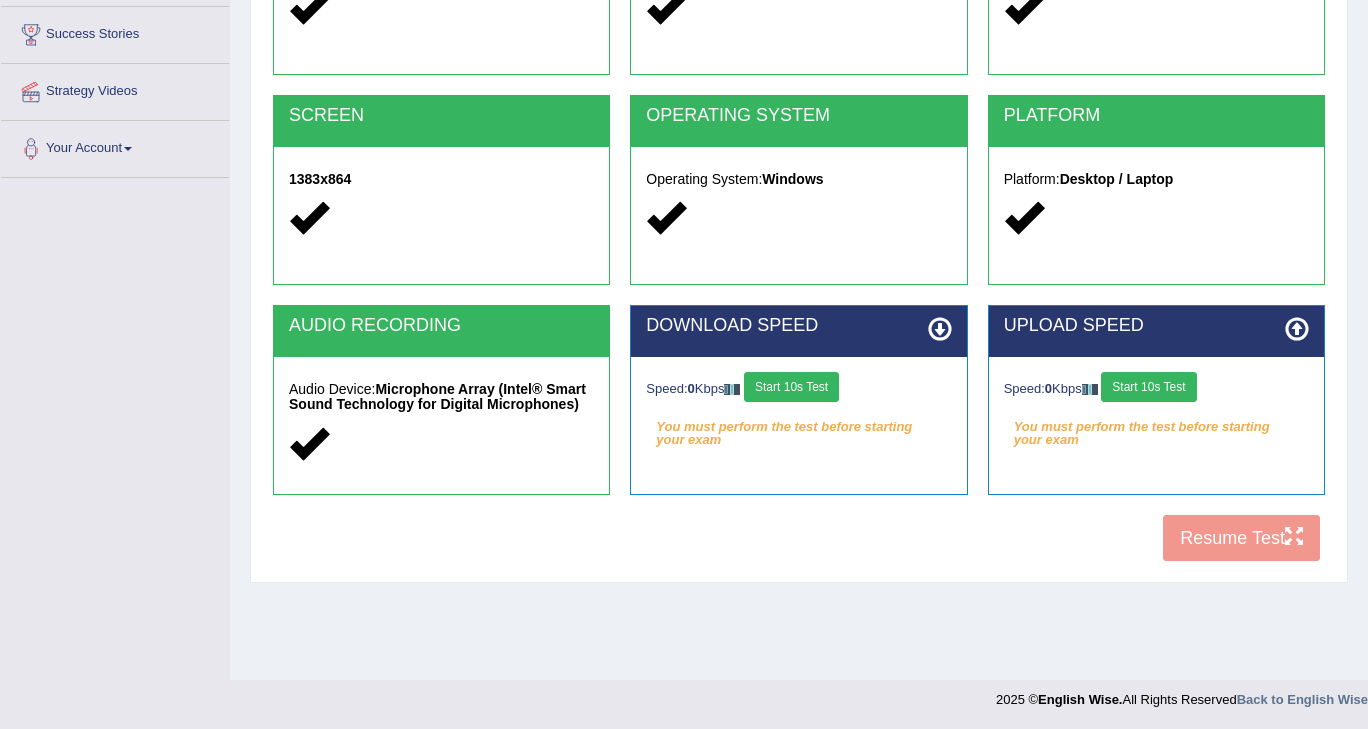 click on "COOKIES
Cookies  Enabled
JAVASCRIPT
Javascript  Enabled
BROWSER
Browser:  Chrome
SCREEN
1383x864
OPERATING SYSTEM
Operating System:  Windows
PLATFORM
Platform:  Desktop / Laptop
AUDIO RECORDING
Audio Device:  Microphone Array (Intel® Smart Sound Technology for Digital Microphones)
DOWNLOAD SPEED
Speed:  0  Kbps    Start 10s Test
You must perform the test before starting your exam
Select Audio Quality
UPLOAD SPEED
Speed:  0  Kbps    Start 10s Test
You must perform the test before starting your exam" at bounding box center (799, 228) 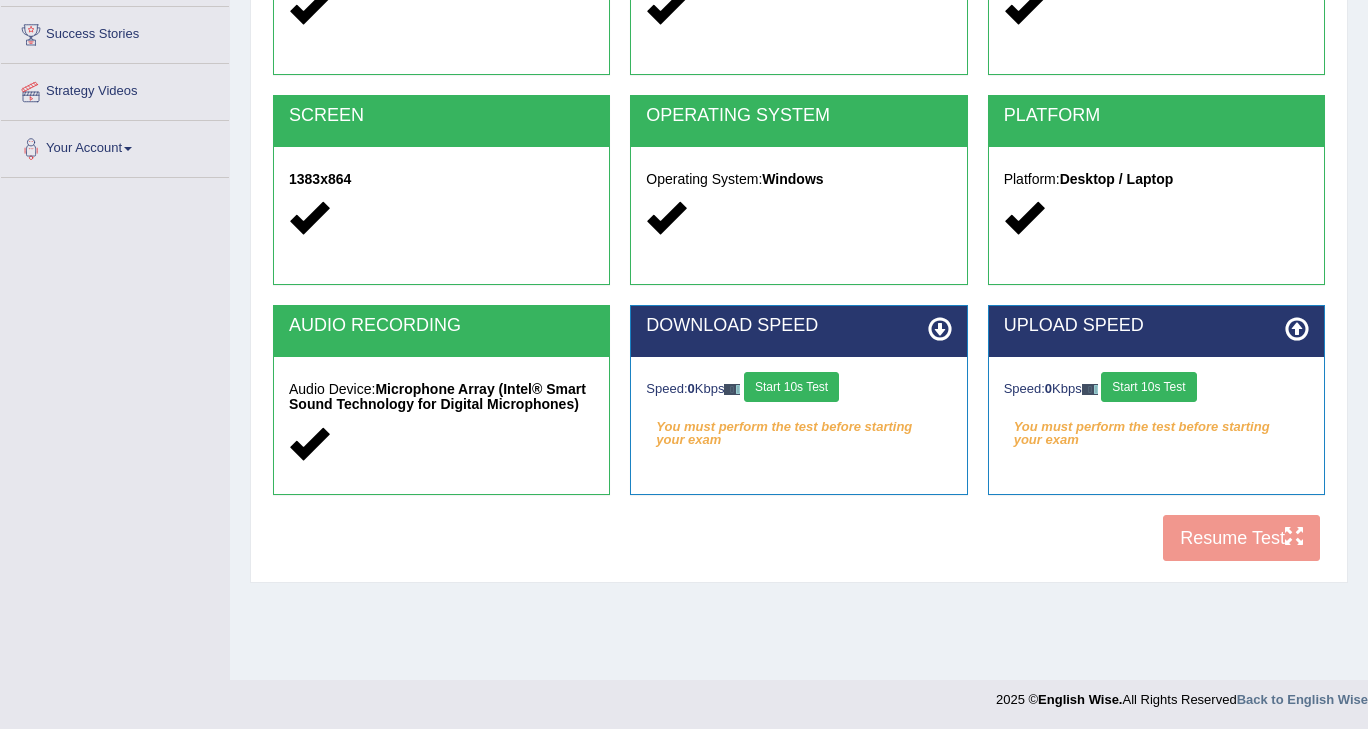 click on "Start 10s Test" at bounding box center (791, 387) 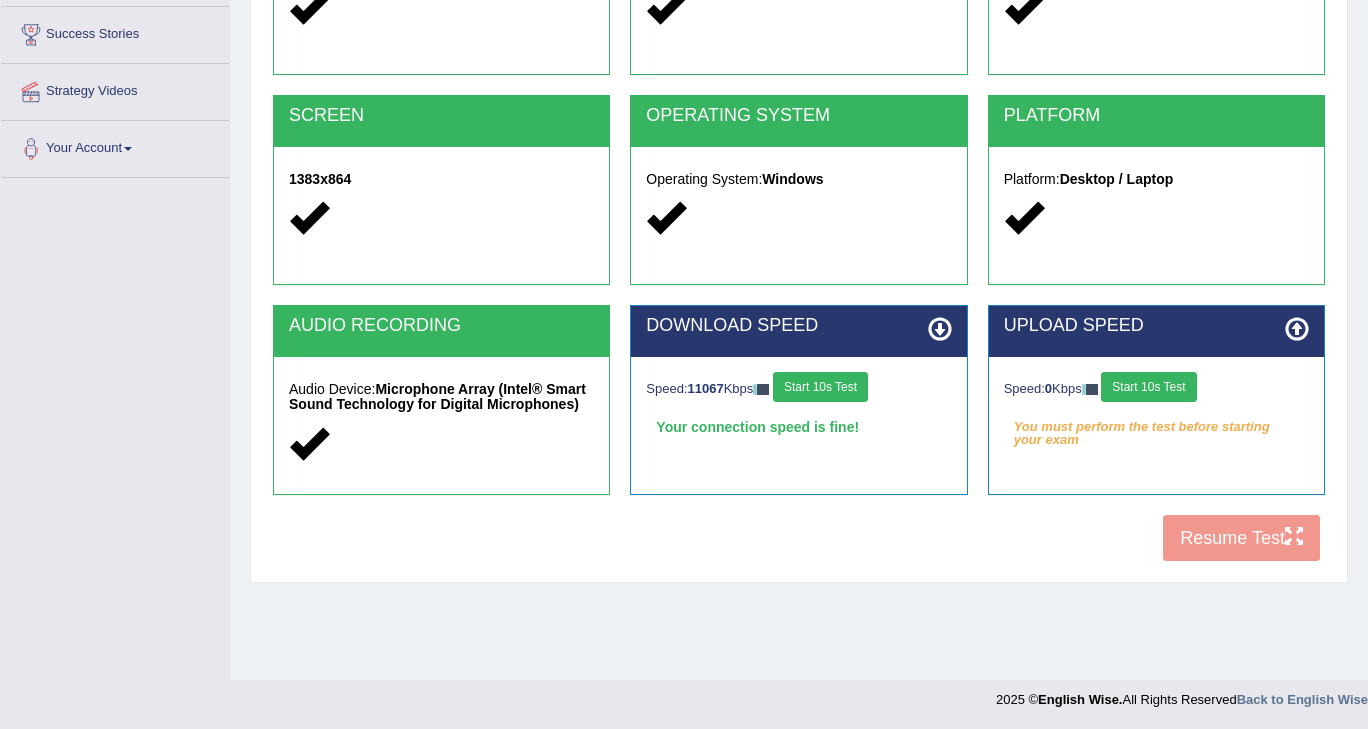 click on "Start 10s Test" at bounding box center [1148, 387] 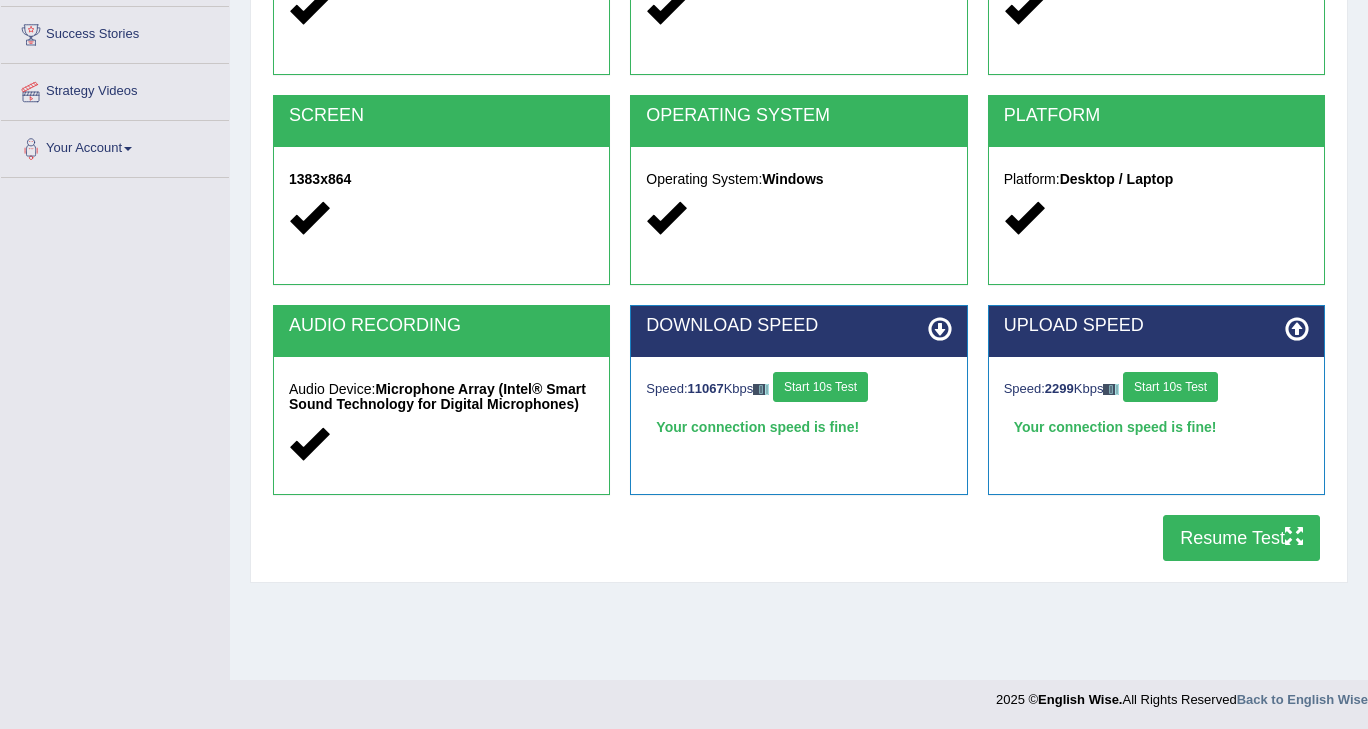 click on "Resume Test" at bounding box center [1241, 538] 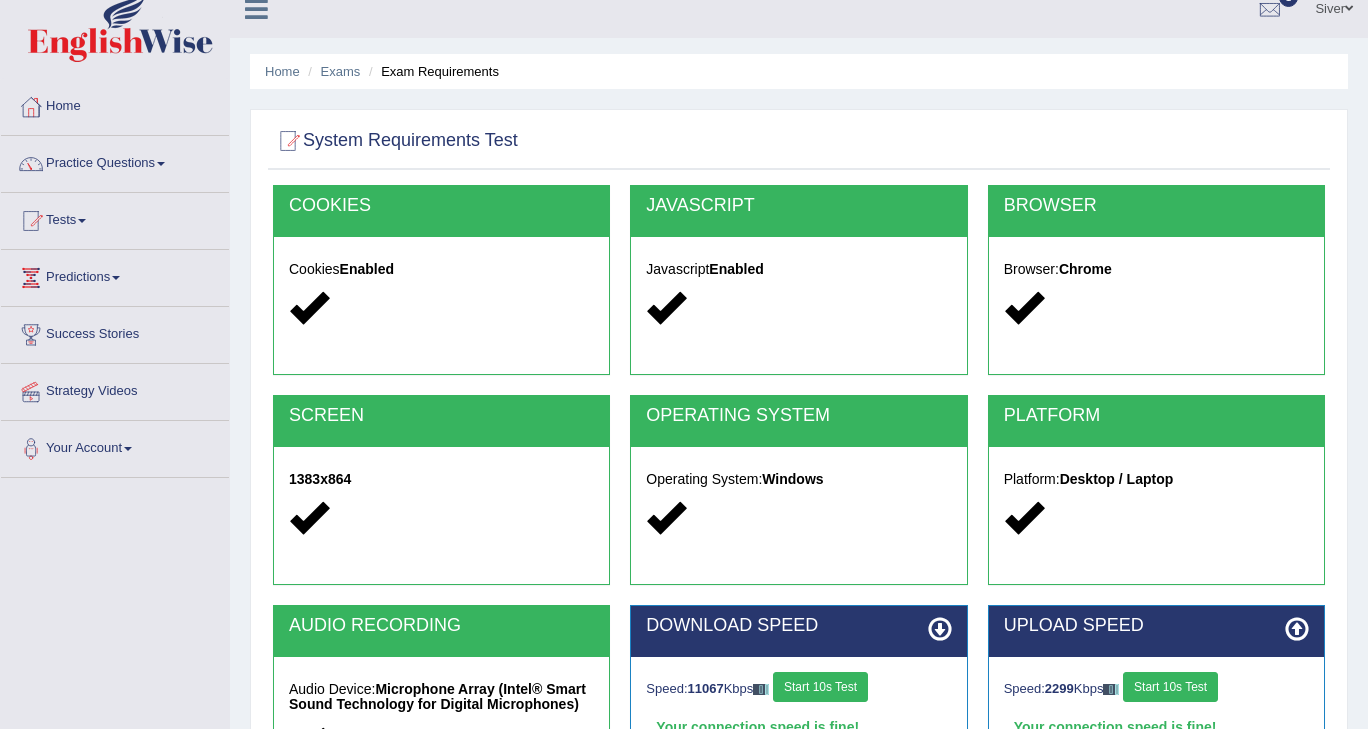 scroll, scrollTop: 0, scrollLeft: 0, axis: both 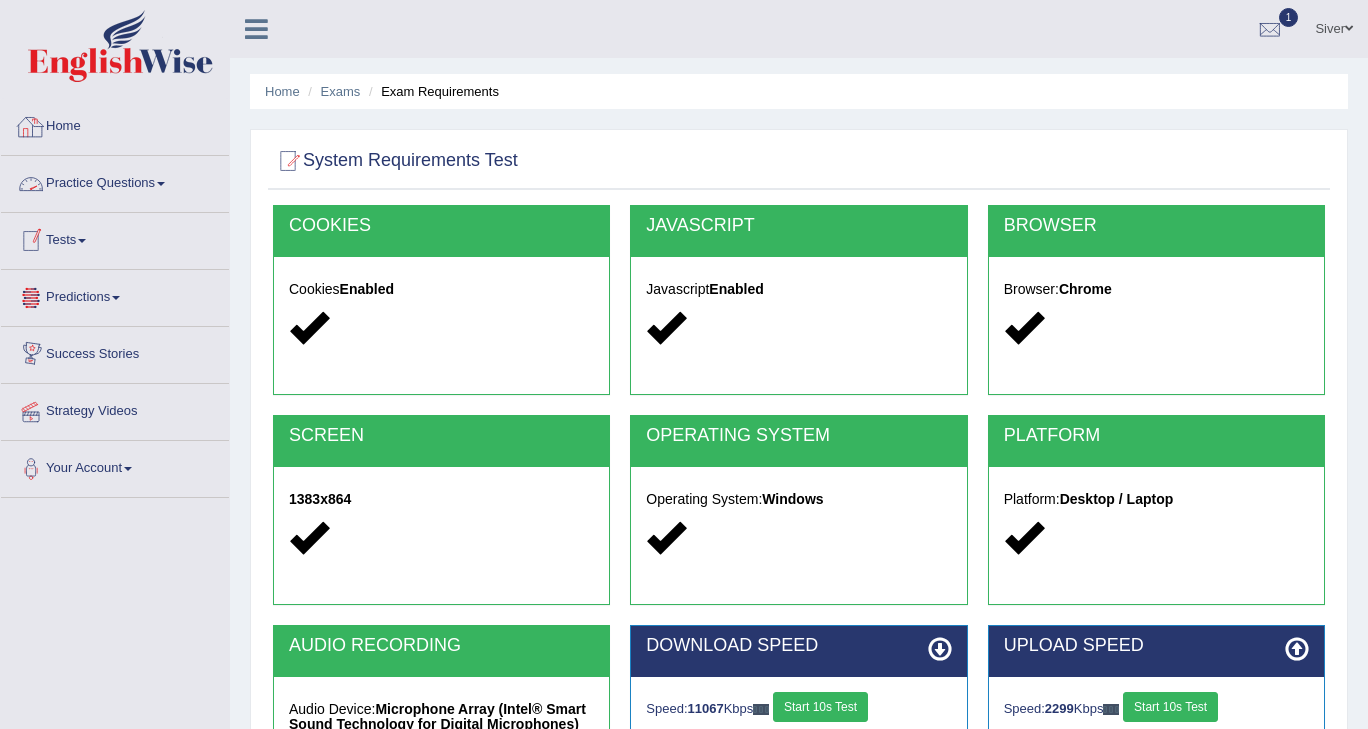click on "Home" at bounding box center [115, 124] 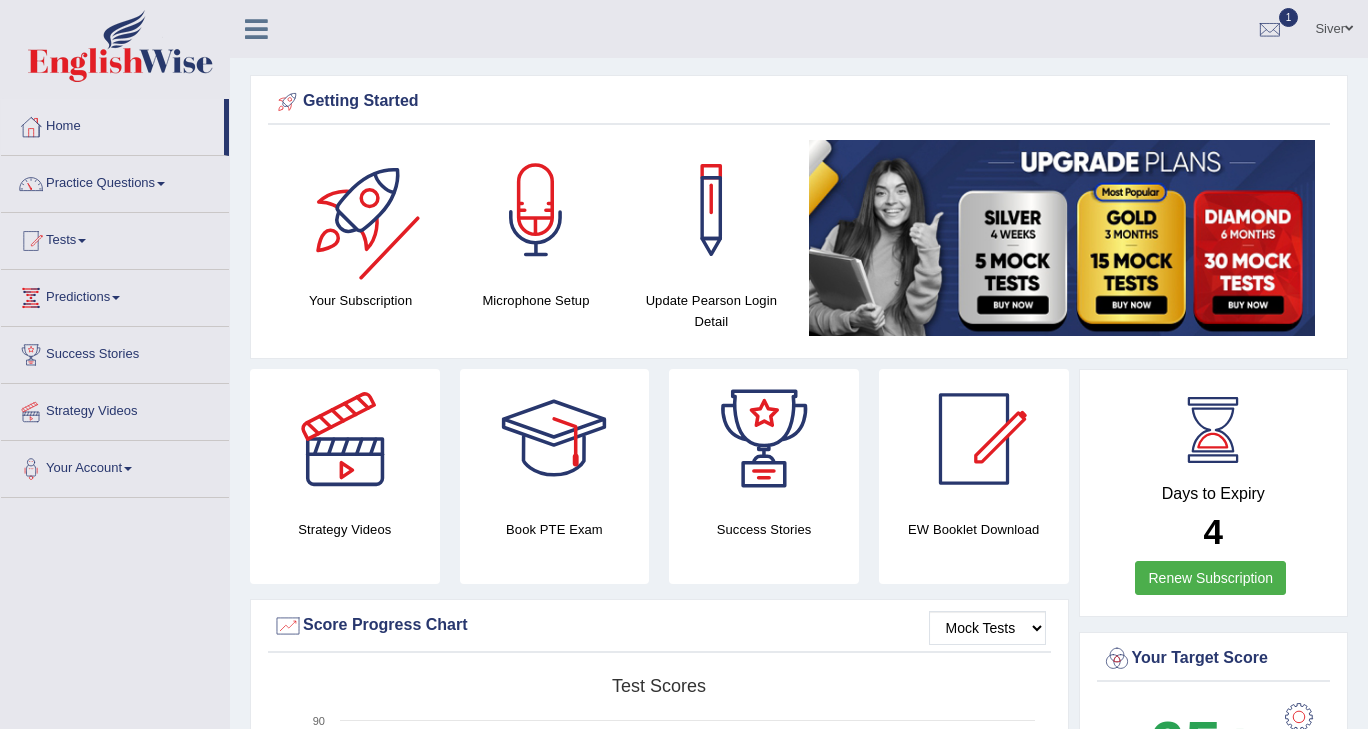 scroll, scrollTop: 0, scrollLeft: 0, axis: both 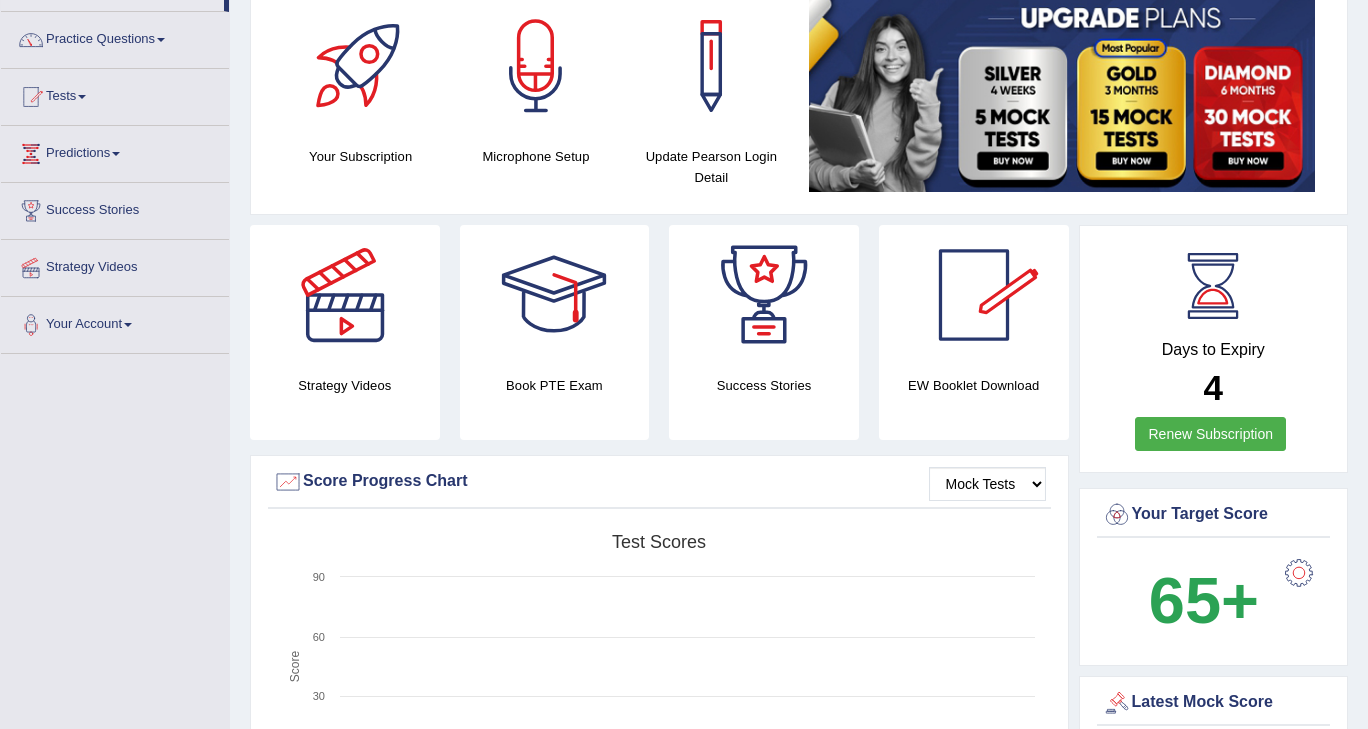 click at bounding box center (974, 295) 